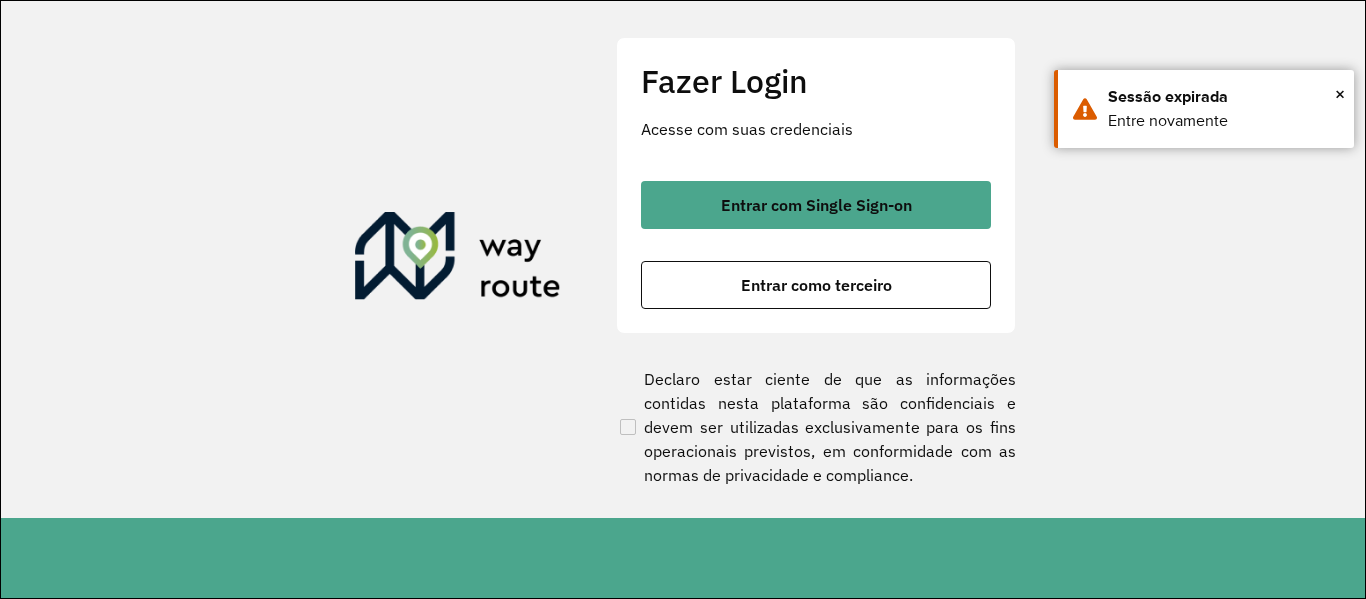 scroll, scrollTop: 0, scrollLeft: 0, axis: both 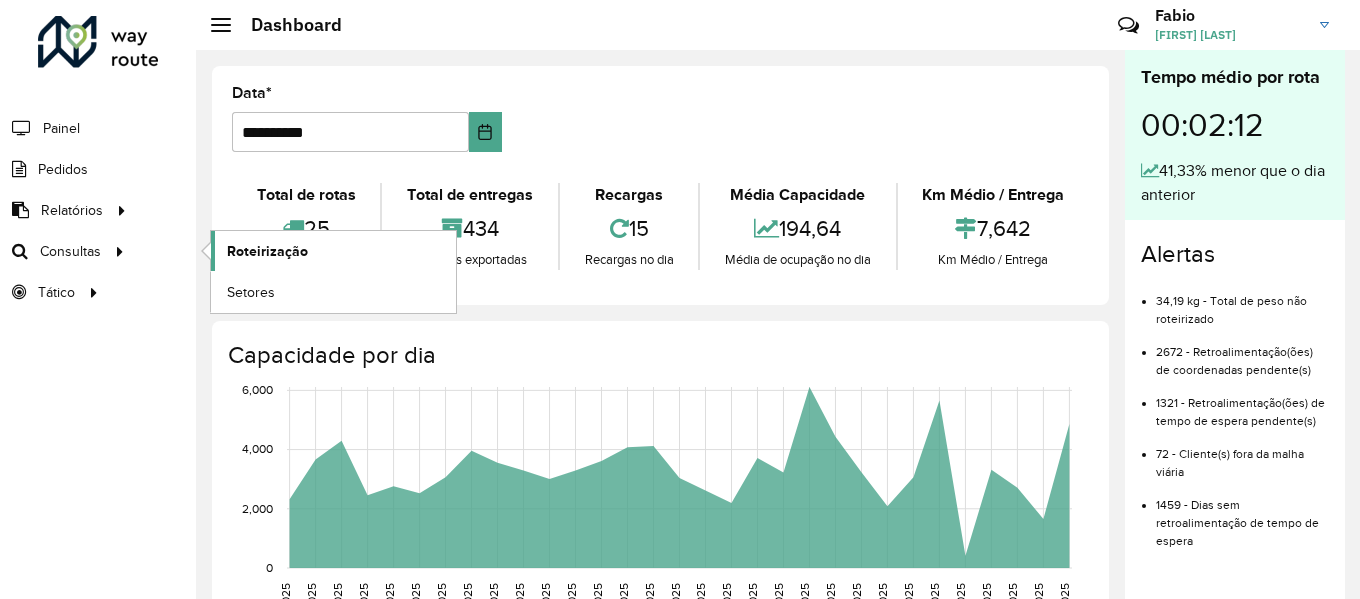 click on "Roteirização" 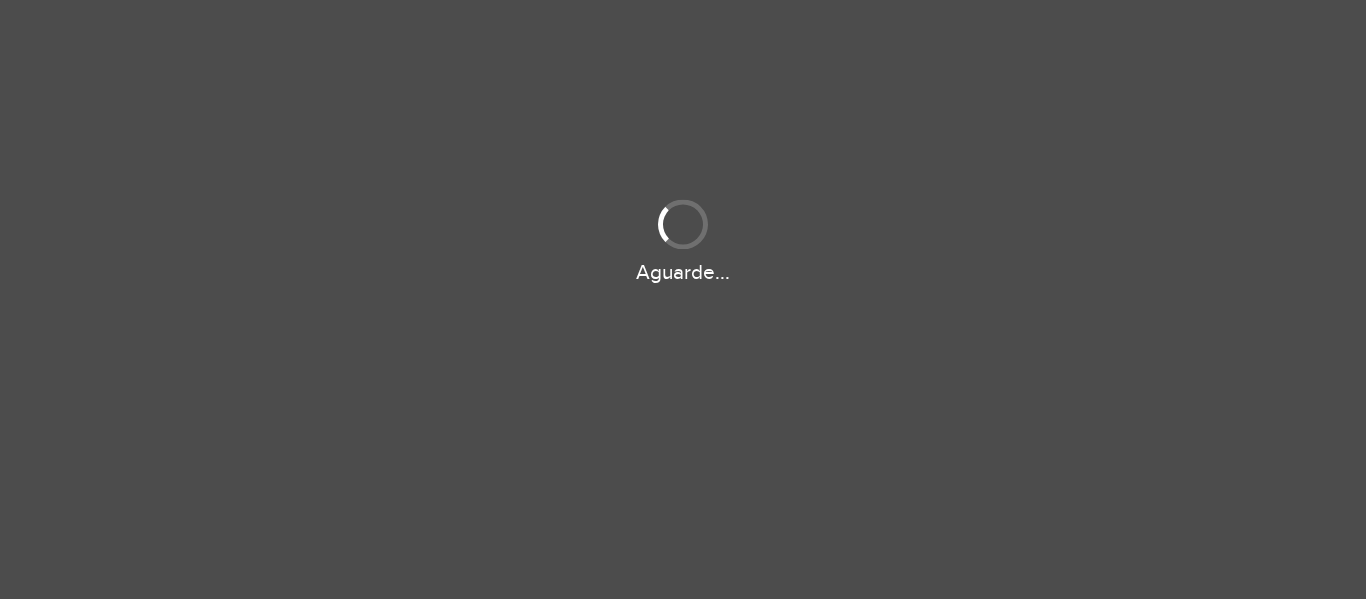 scroll, scrollTop: 0, scrollLeft: 0, axis: both 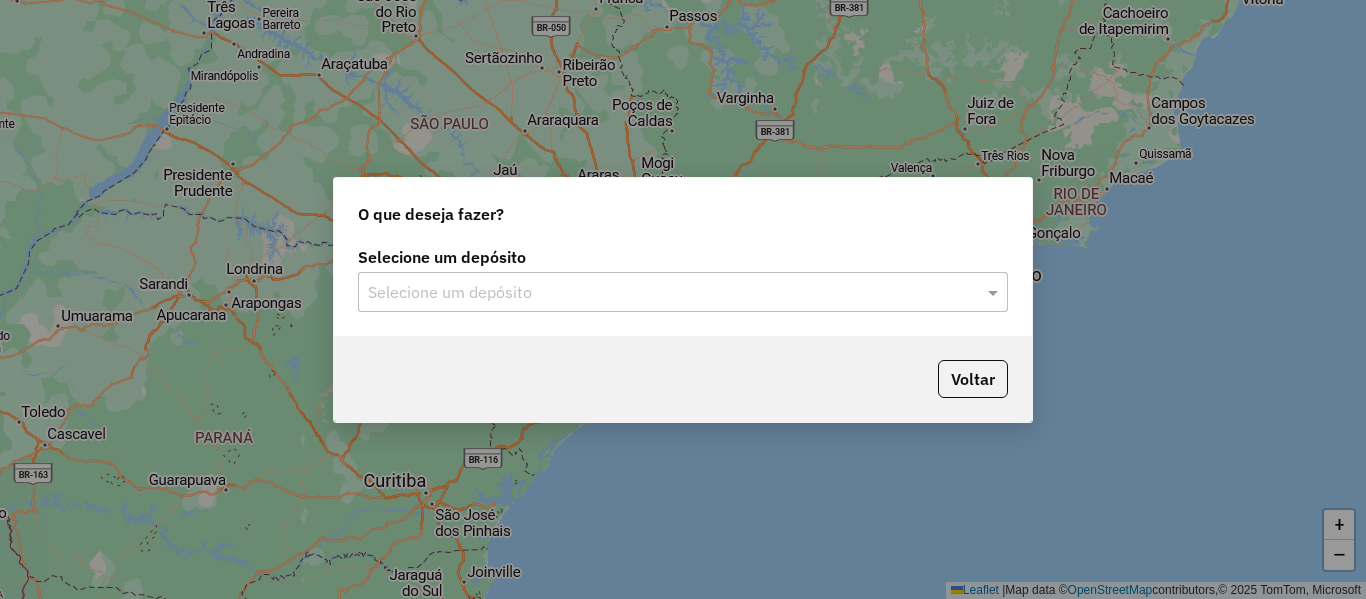 click 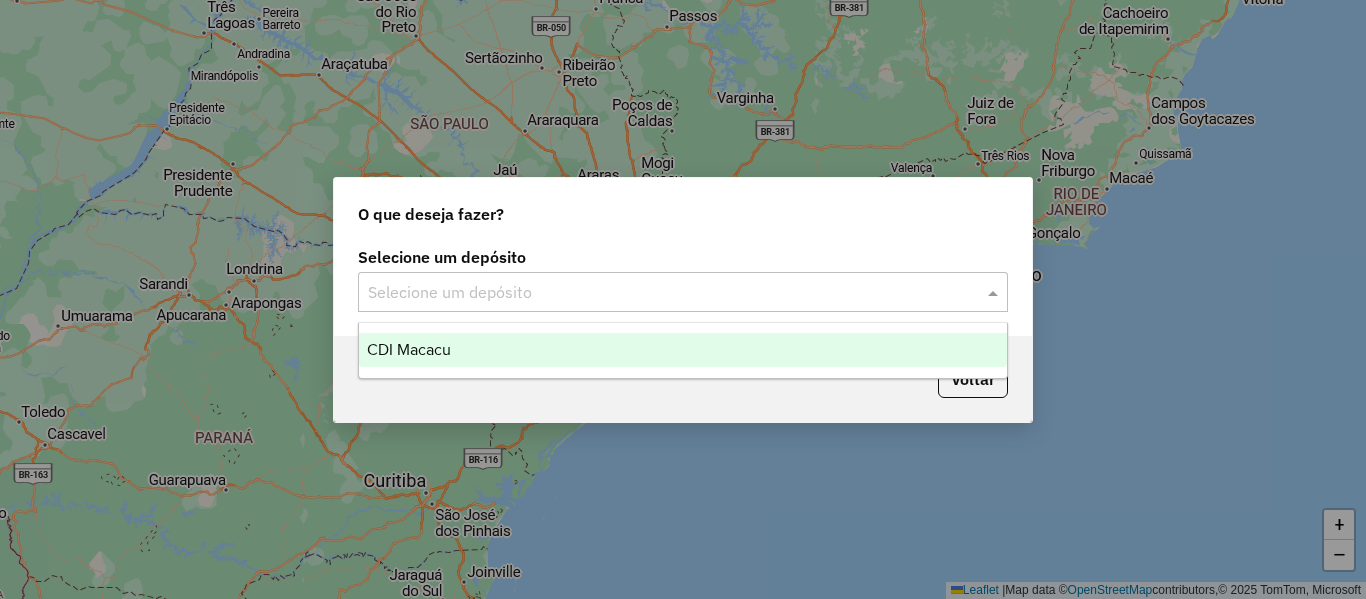 click on "CDI Macacu" at bounding box center [683, 350] 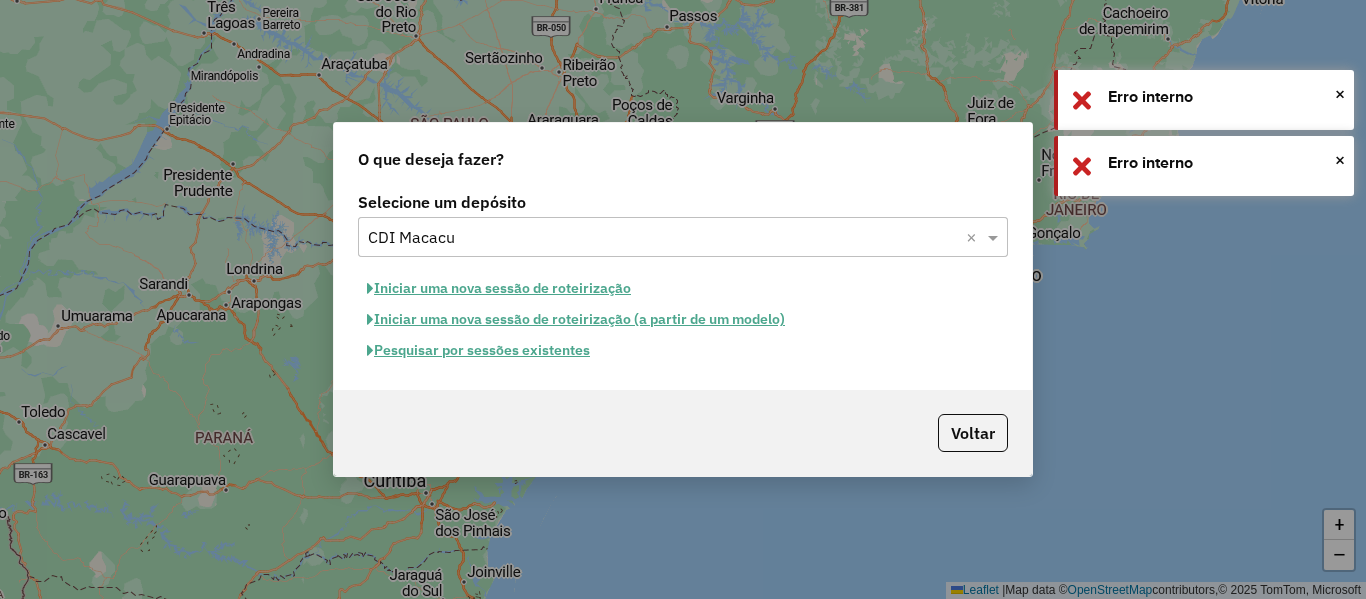 click on "Pesquisar por sessões existentes" 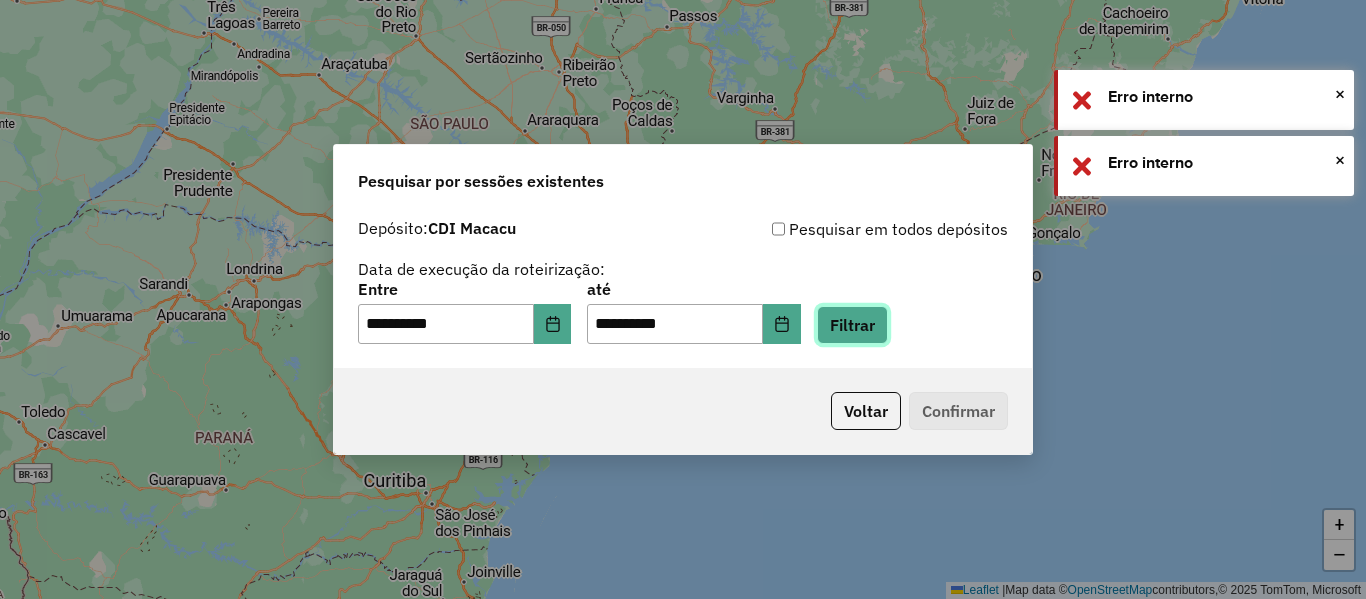 click on "Filtrar" 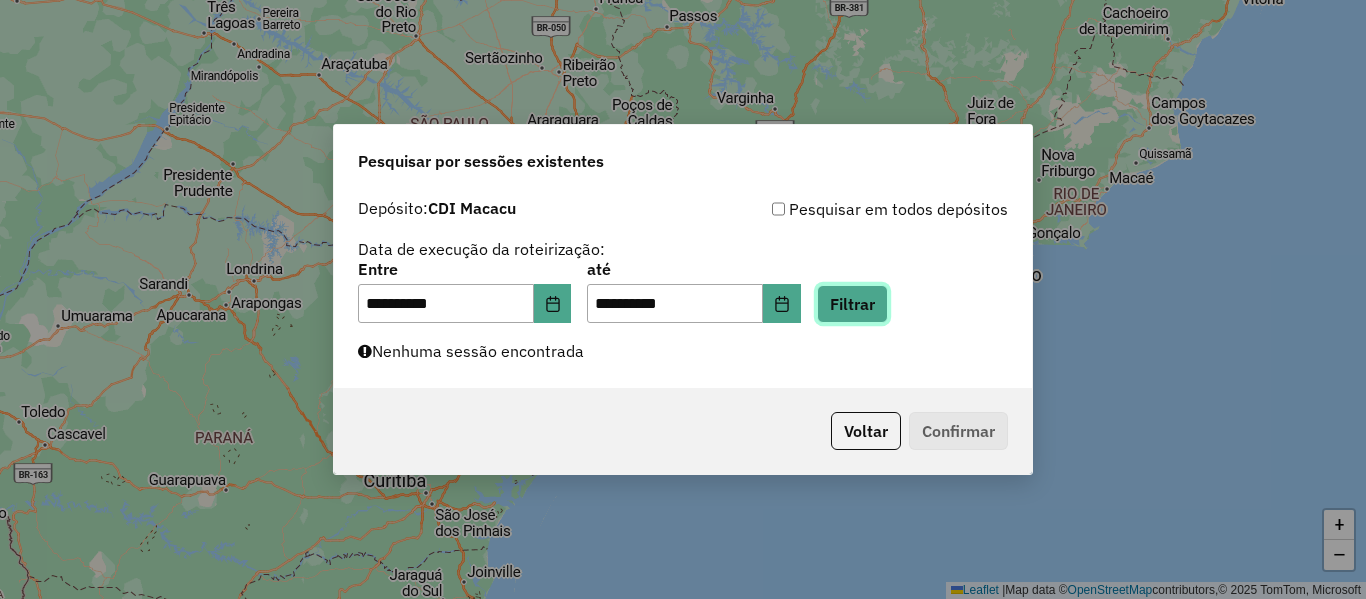 click on "Filtrar" 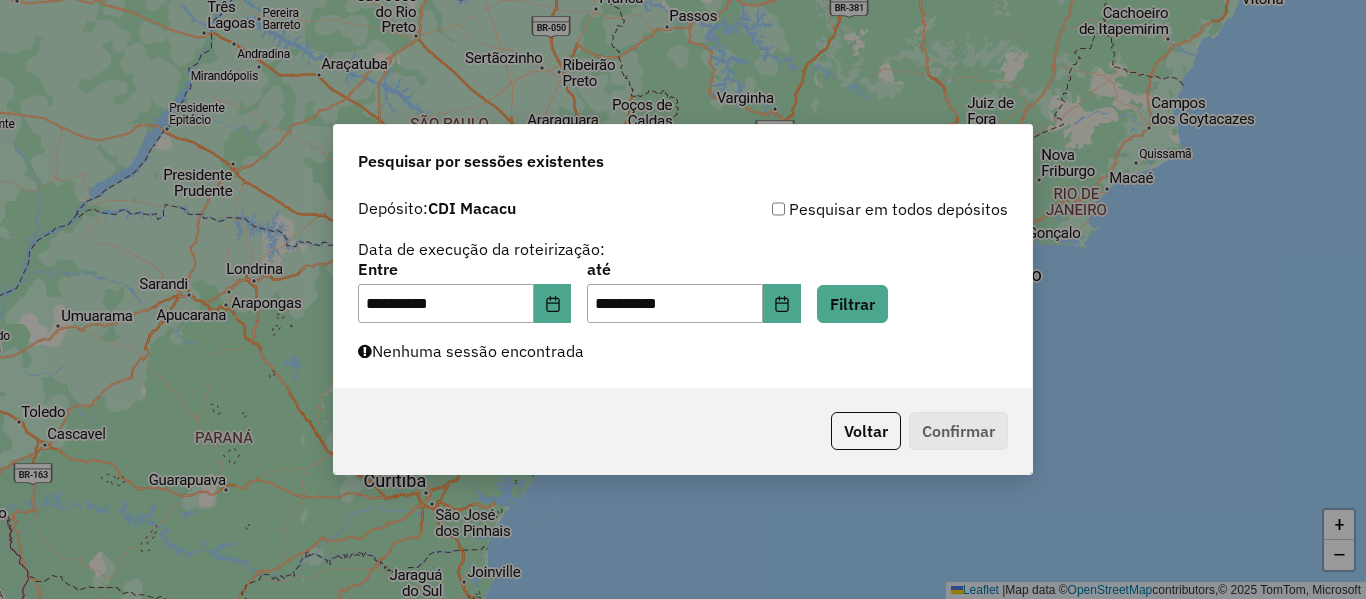 click on "**********" 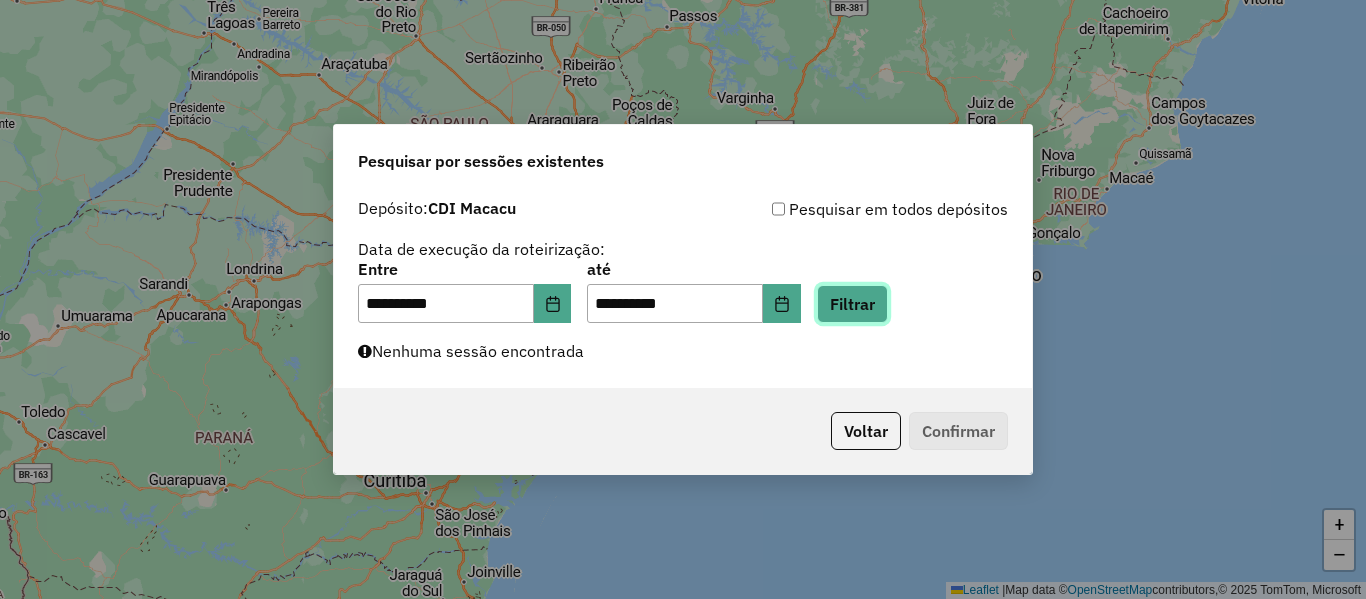 click on "Filtrar" 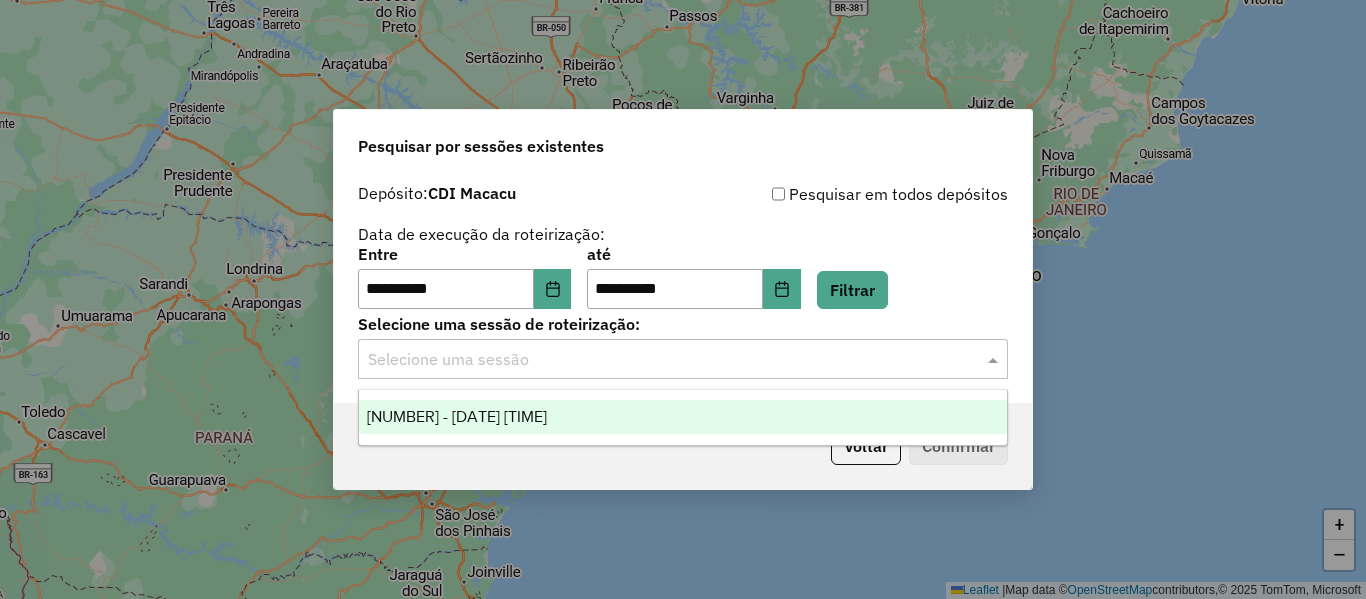 click on "Selecione uma sessão" 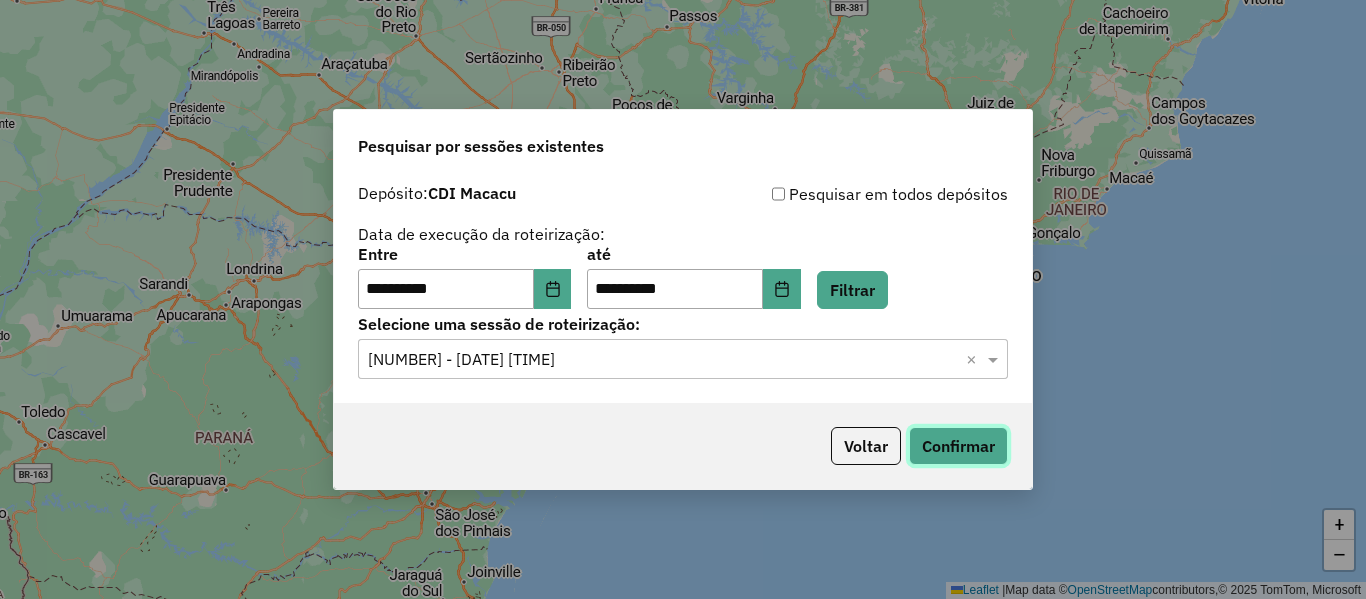 click on "Confirmar" 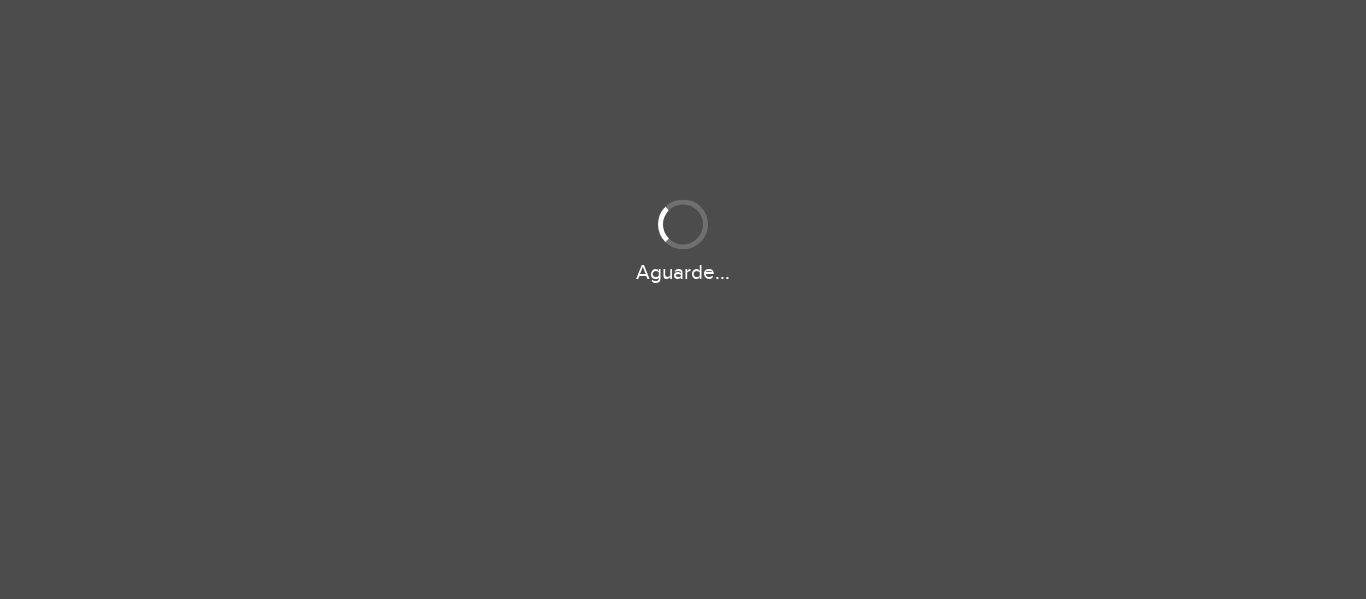 scroll, scrollTop: 0, scrollLeft: 0, axis: both 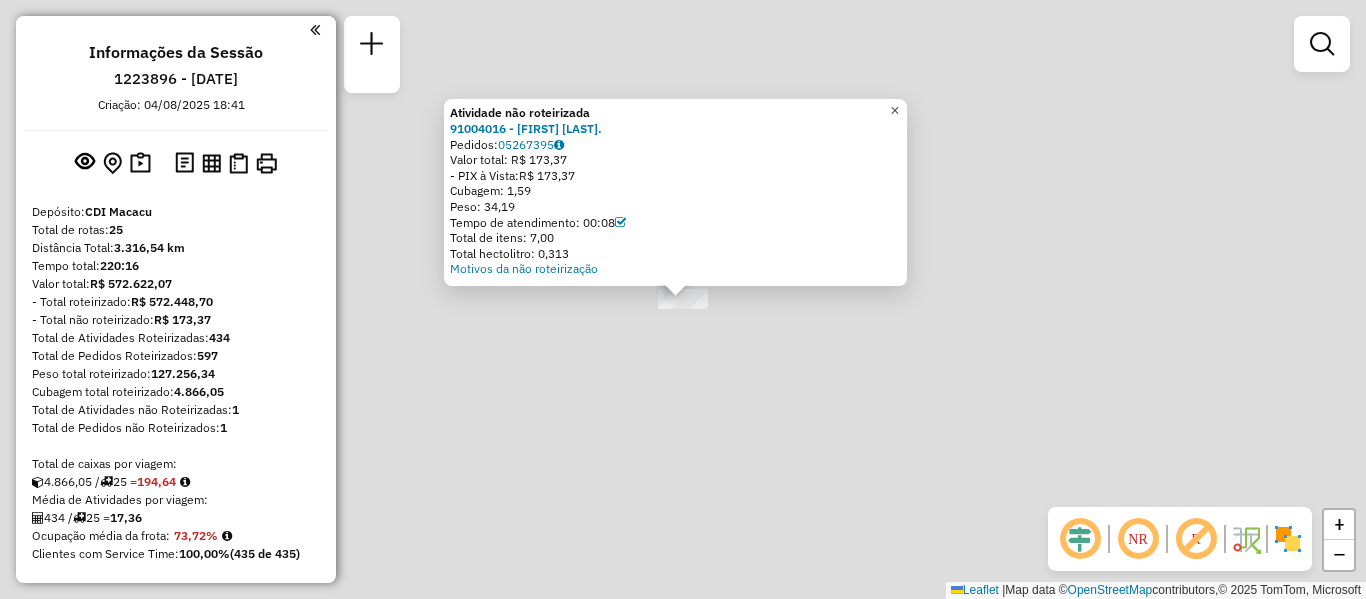 click on "×" 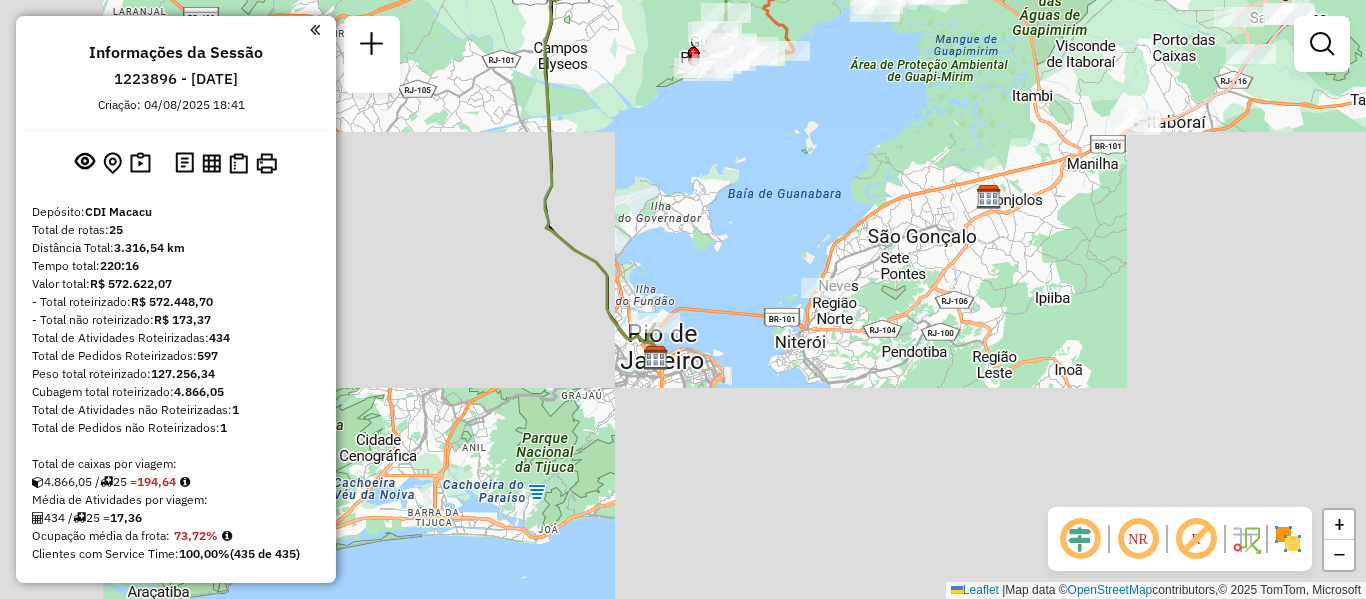 drag, startPoint x: 932, startPoint y: 339, endPoint x: 827, endPoint y: 347, distance: 105.30432 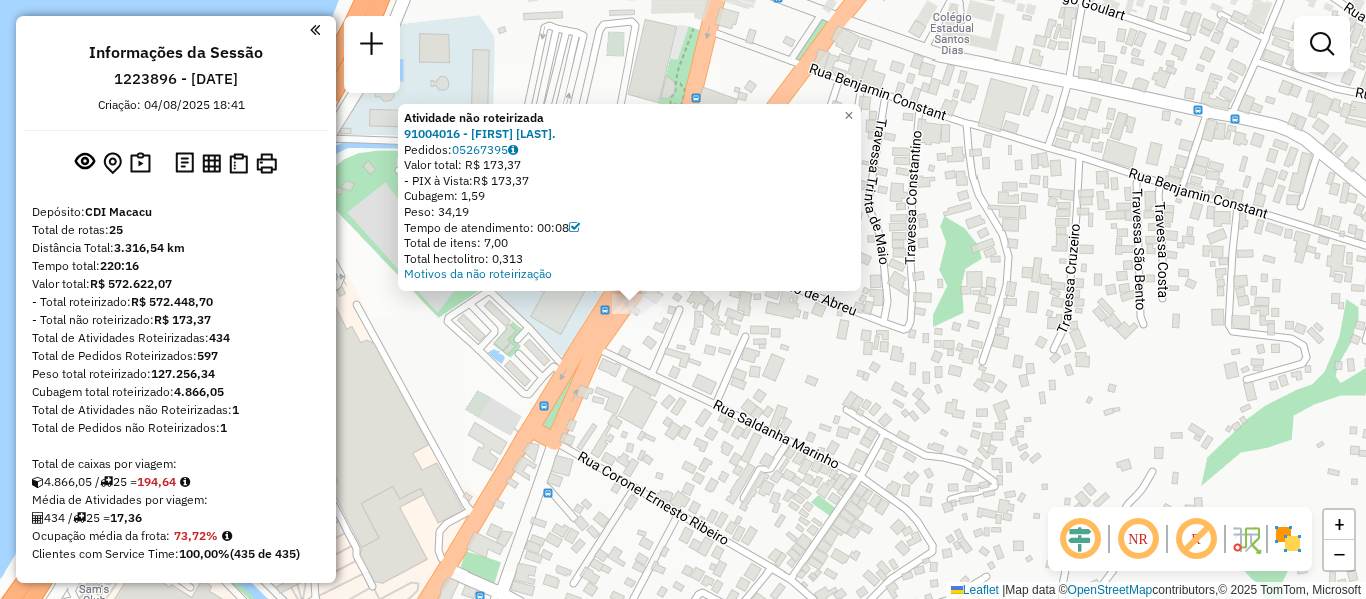 drag, startPoint x: 845, startPoint y: 411, endPoint x: 784, endPoint y: 394, distance: 63.324562 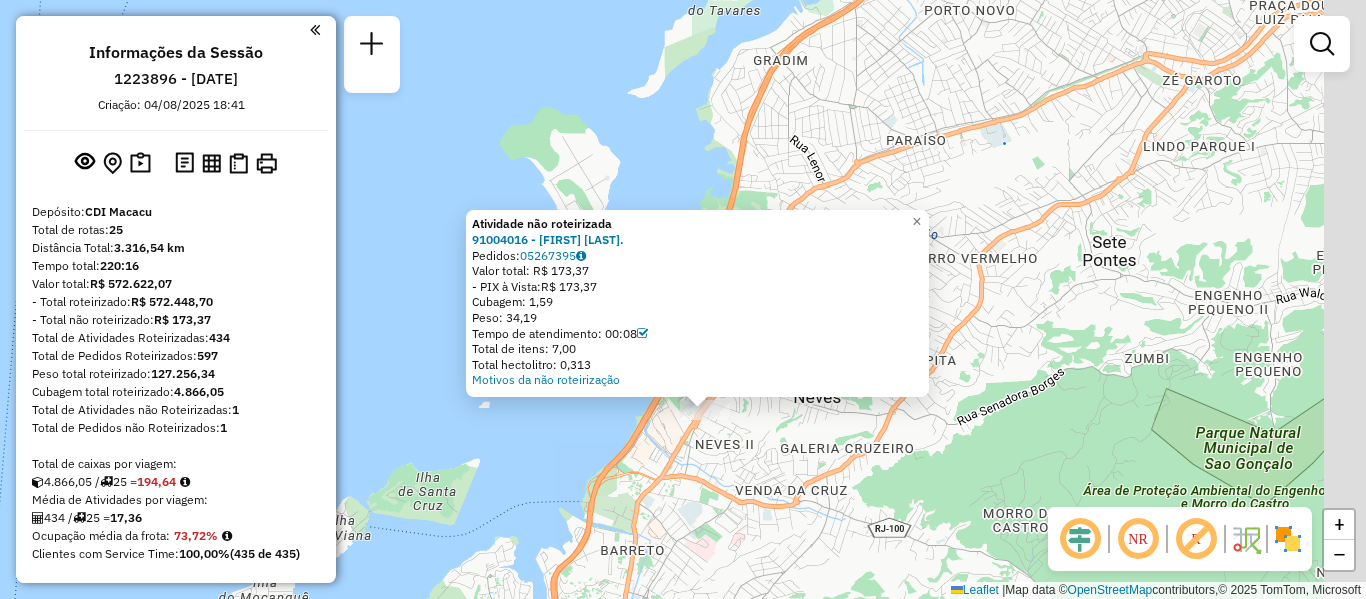 drag, startPoint x: 820, startPoint y: 428, endPoint x: 772, endPoint y: 465, distance: 60.60528 